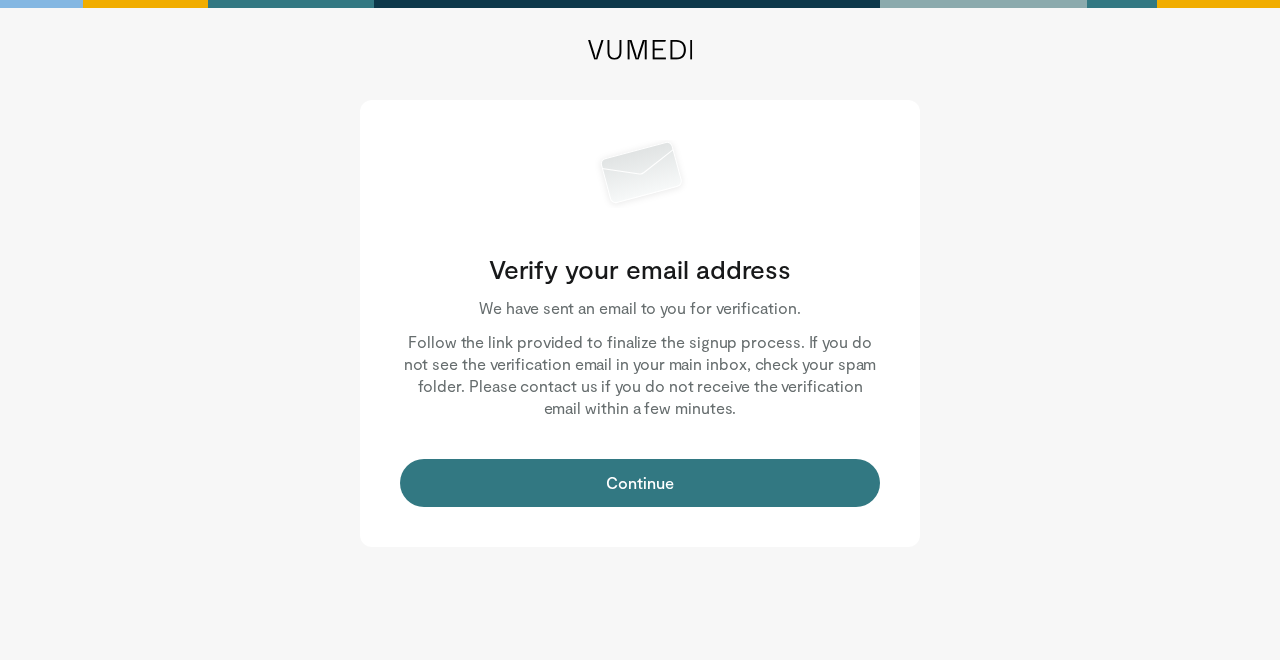 scroll, scrollTop: 0, scrollLeft: 0, axis: both 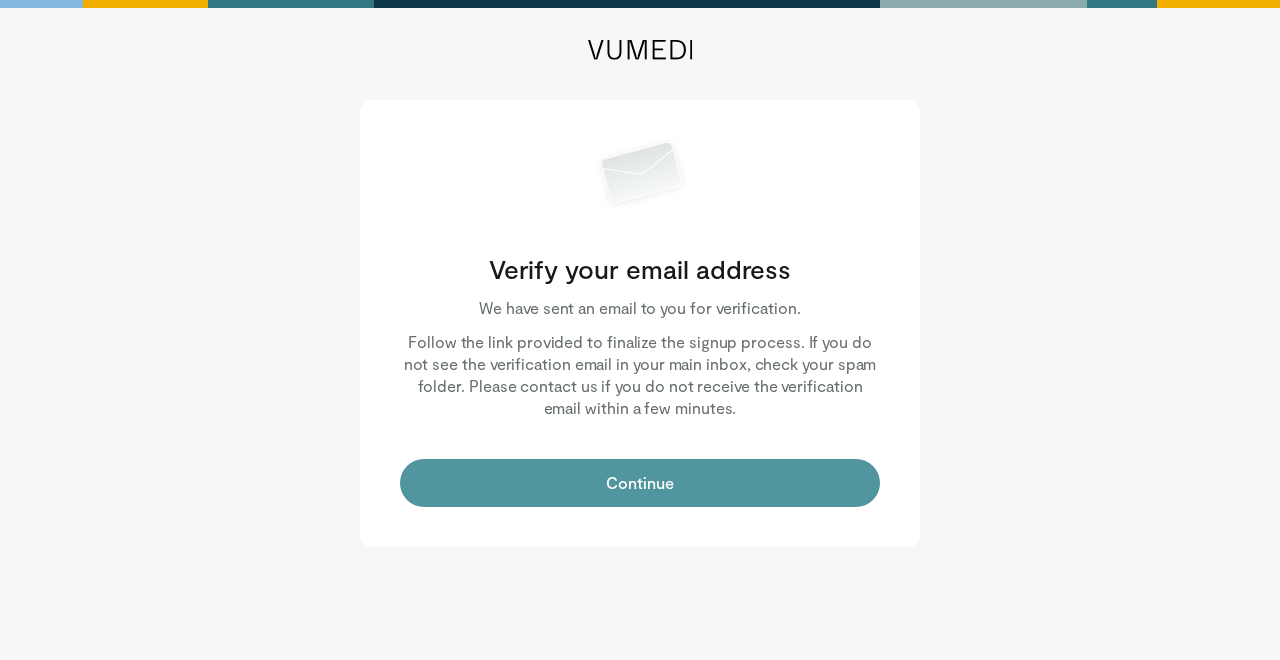 click on "Continue" at bounding box center (640, 483) 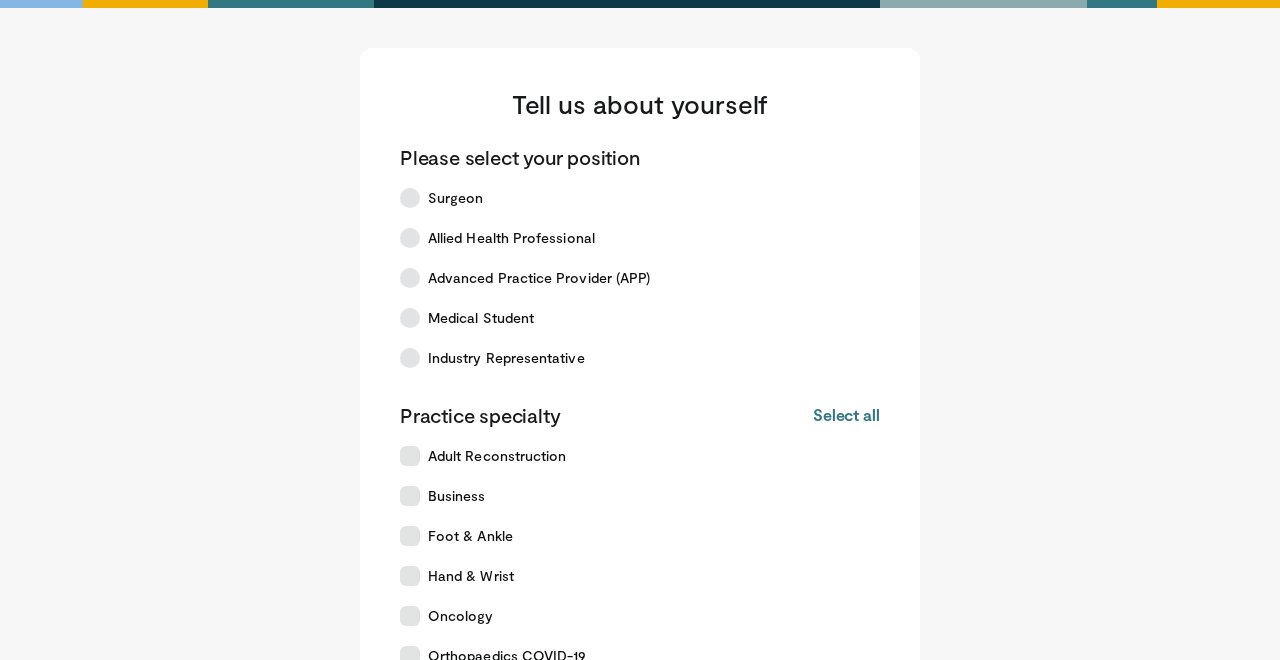 scroll, scrollTop: 0, scrollLeft: 0, axis: both 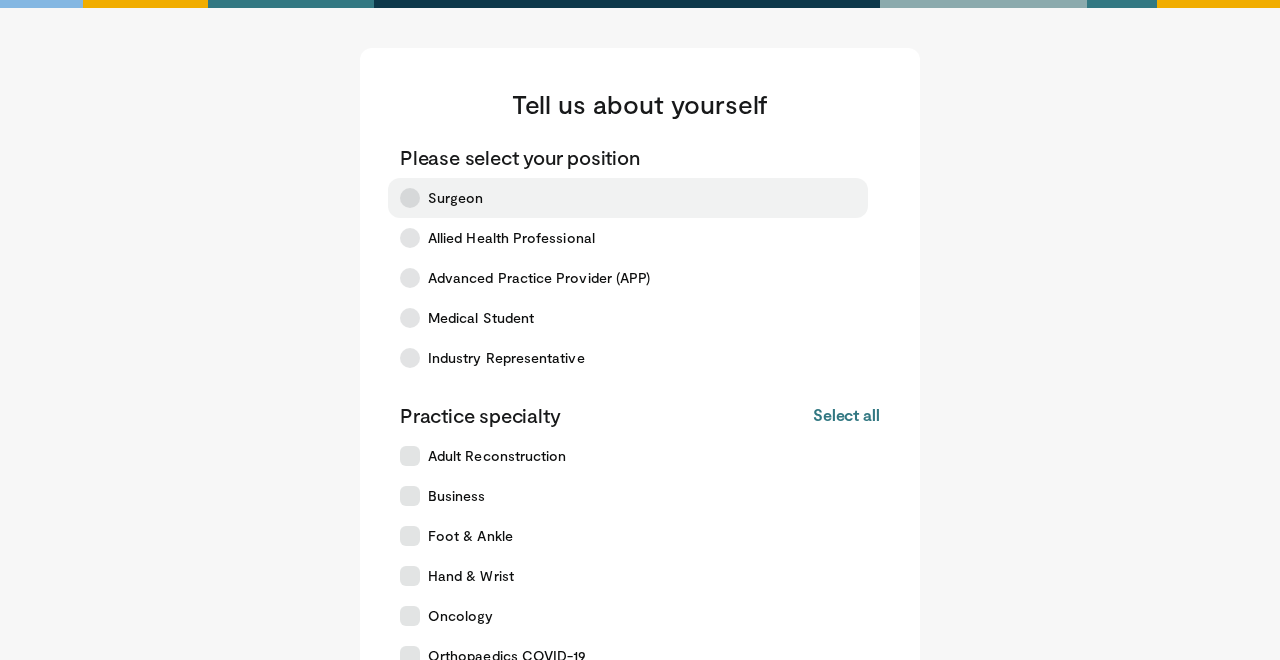 click at bounding box center (410, 198) 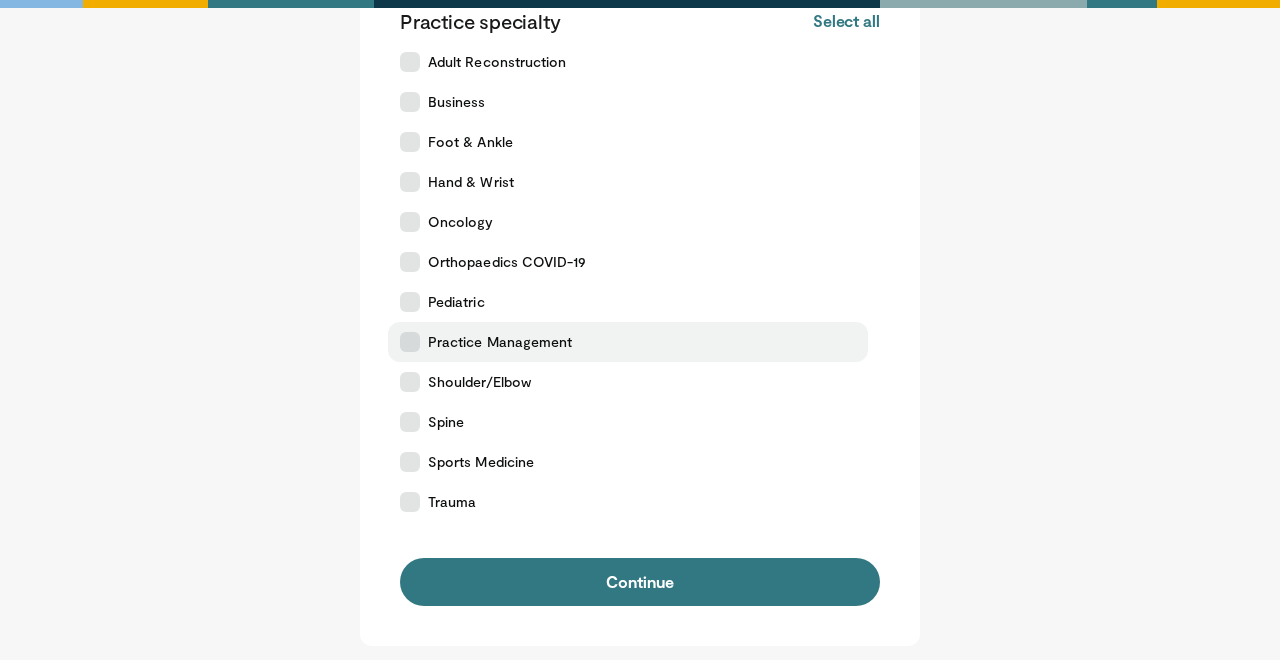 scroll, scrollTop: 395, scrollLeft: 0, axis: vertical 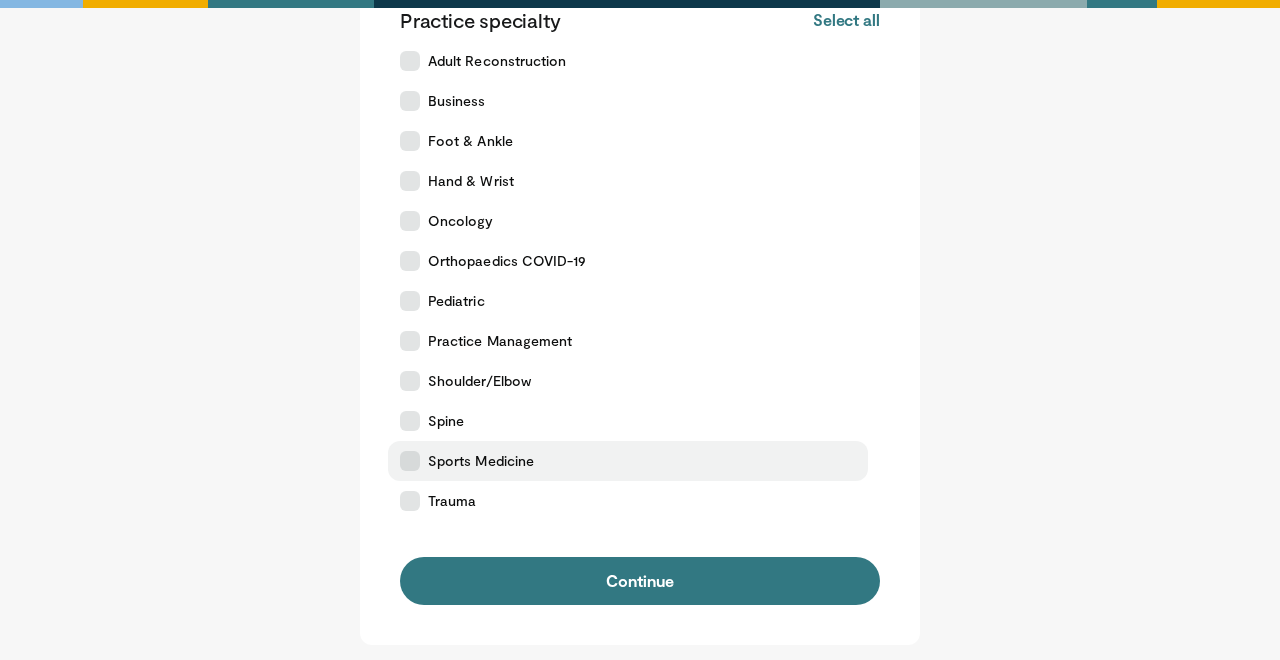 click on "Sports Medicine" at bounding box center [481, 461] 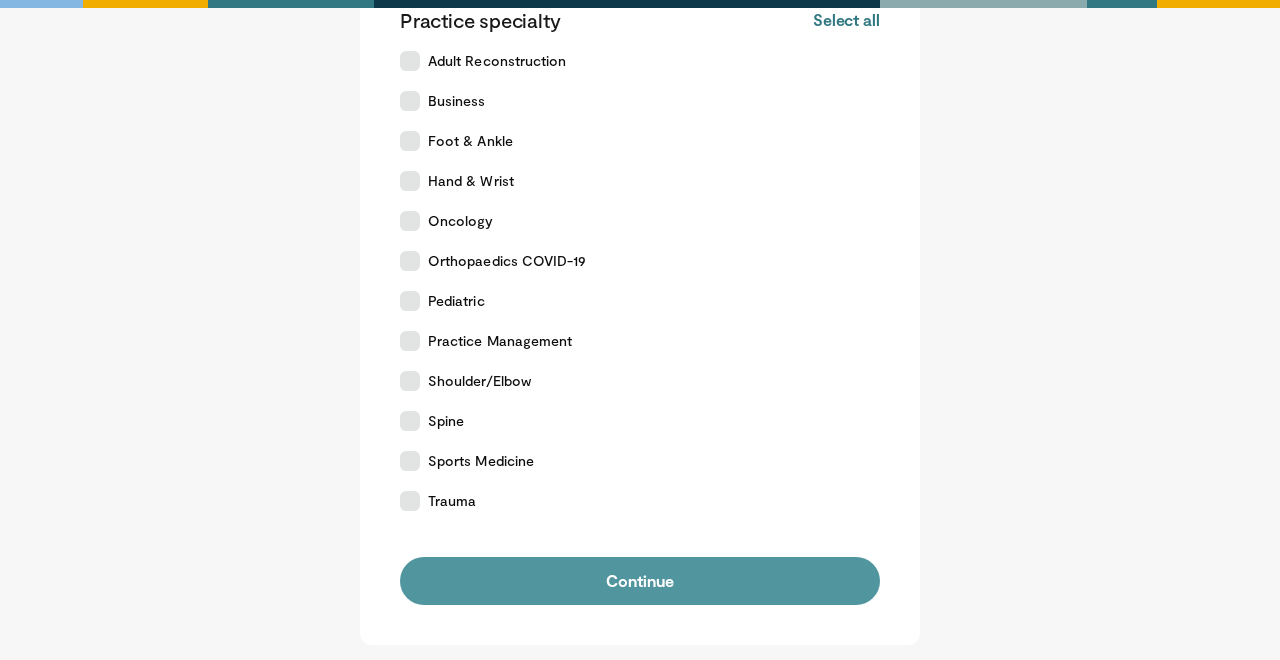 click on "Continue" at bounding box center [640, 581] 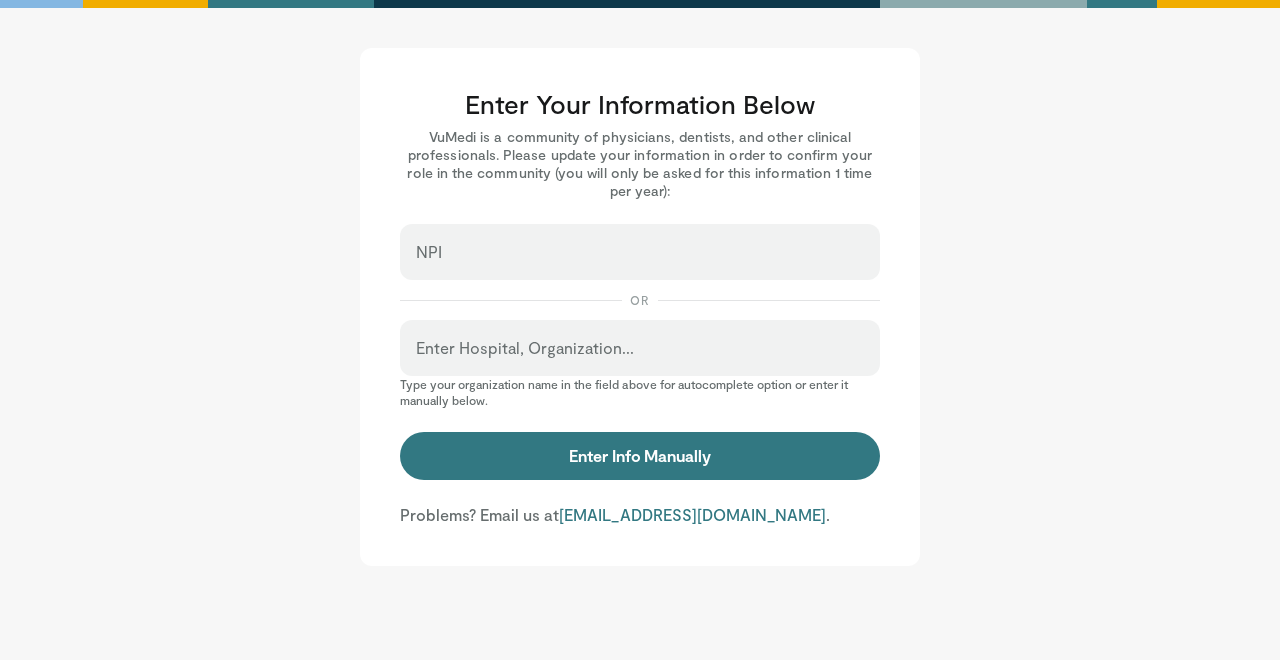 scroll, scrollTop: 0, scrollLeft: 0, axis: both 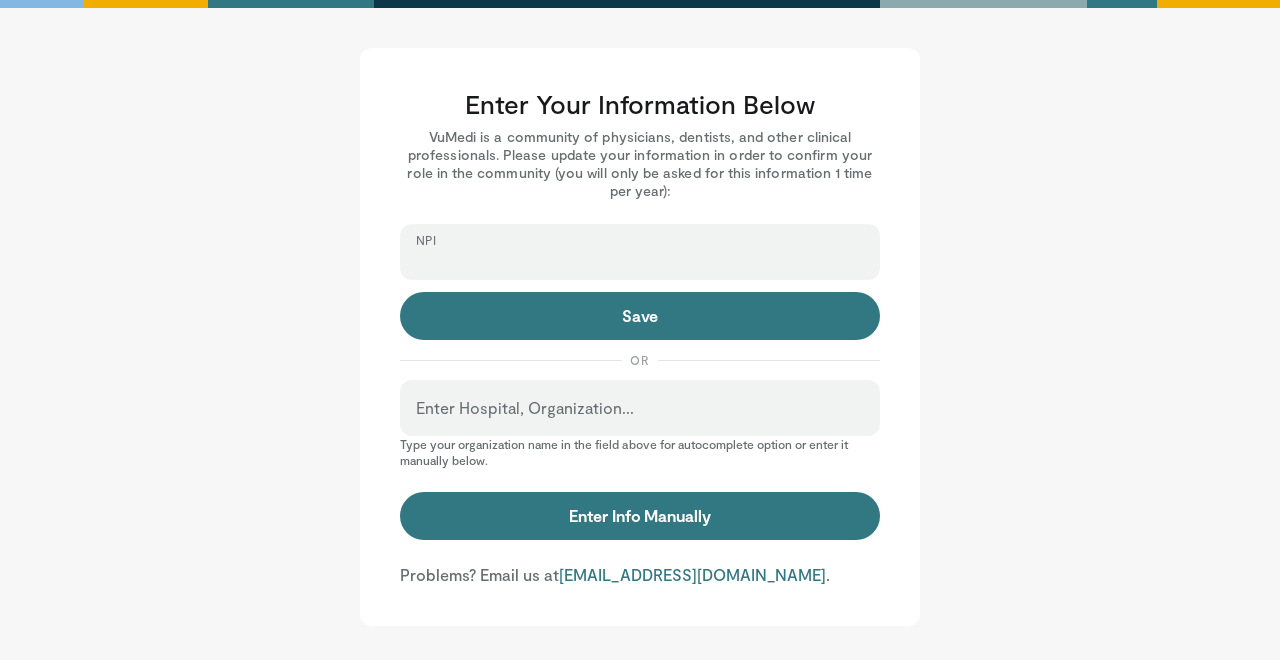 click on "NPI" at bounding box center (640, 261) 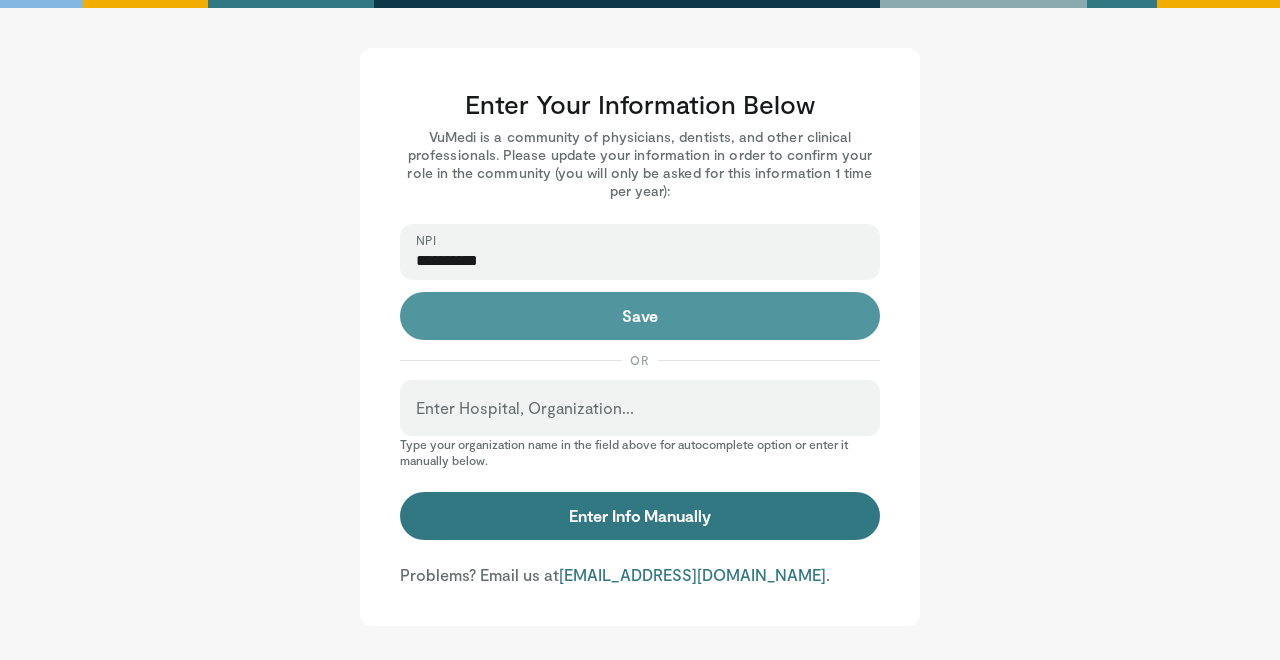 type on "**********" 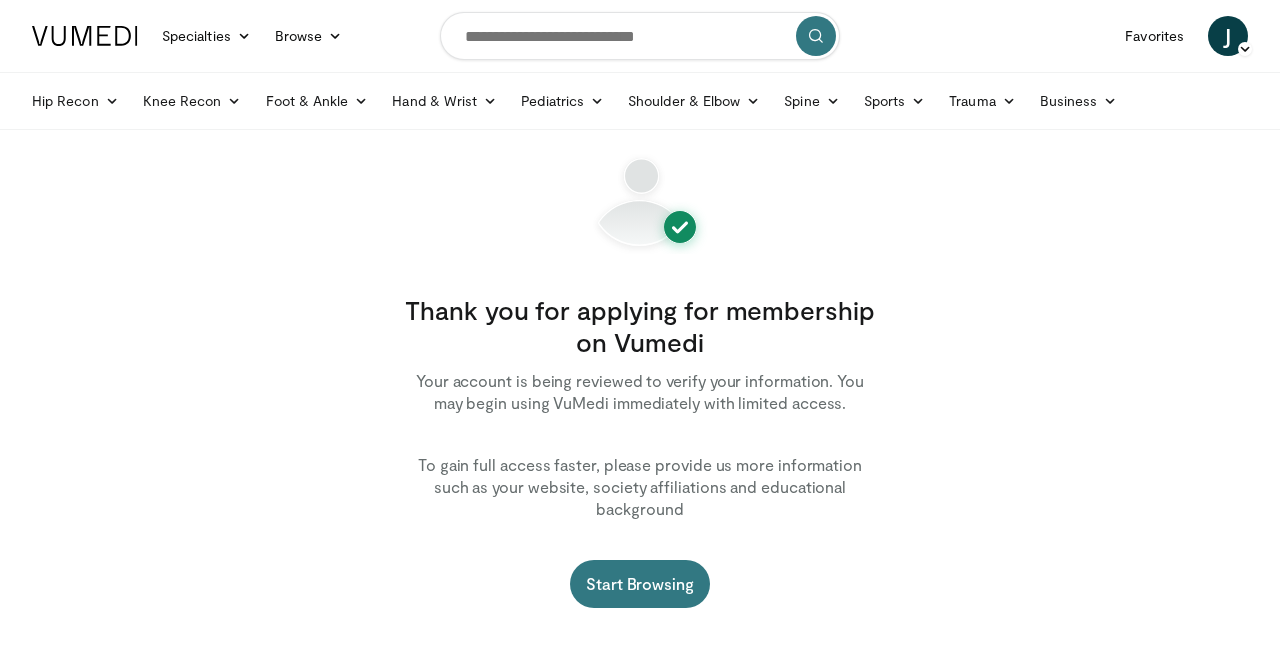 scroll, scrollTop: 0, scrollLeft: 0, axis: both 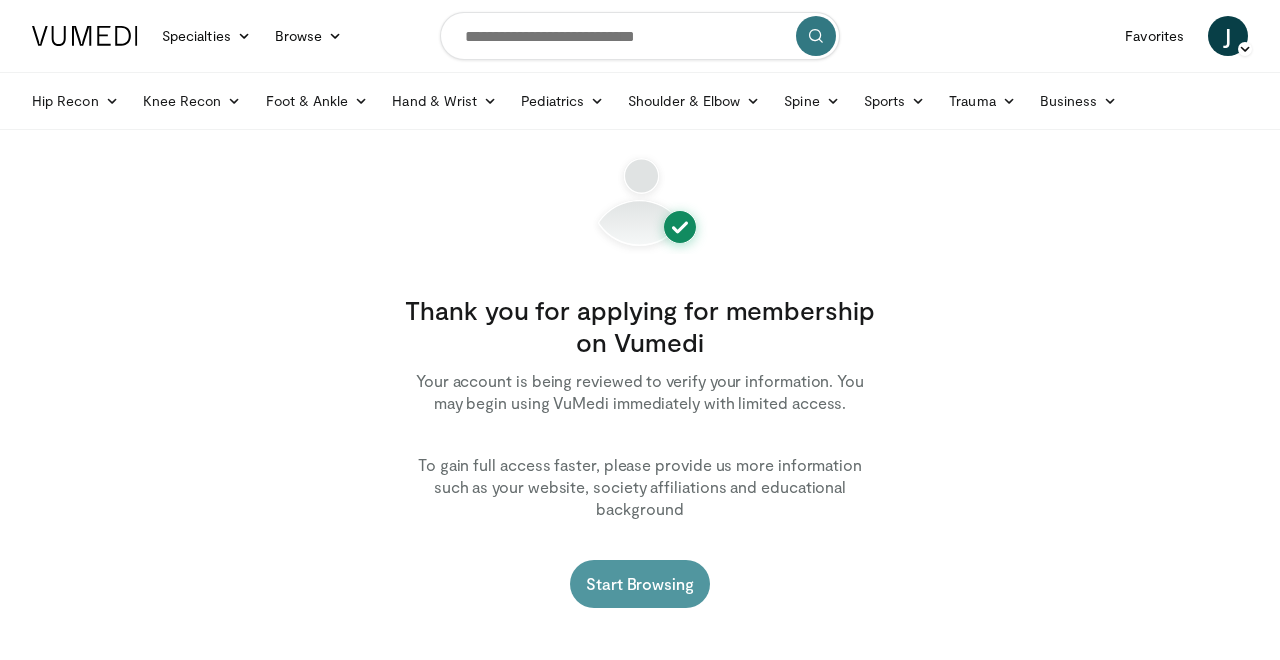 click on "Start Browsing" at bounding box center [640, 584] 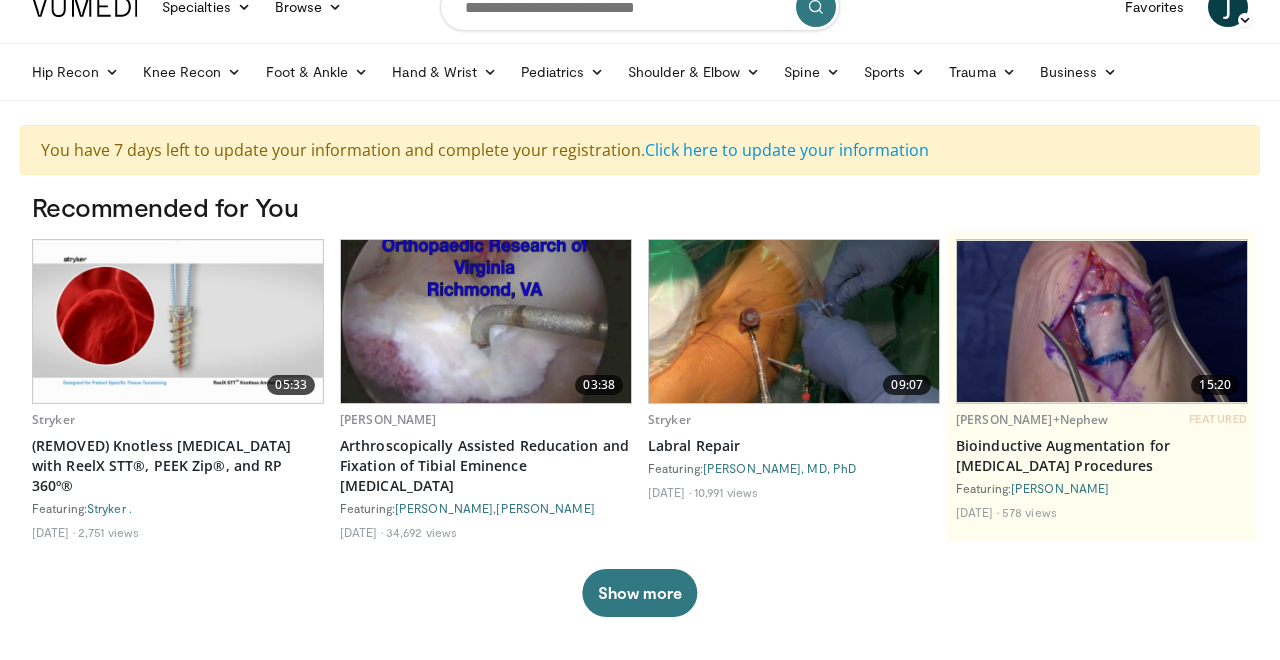 scroll, scrollTop: 0, scrollLeft: 0, axis: both 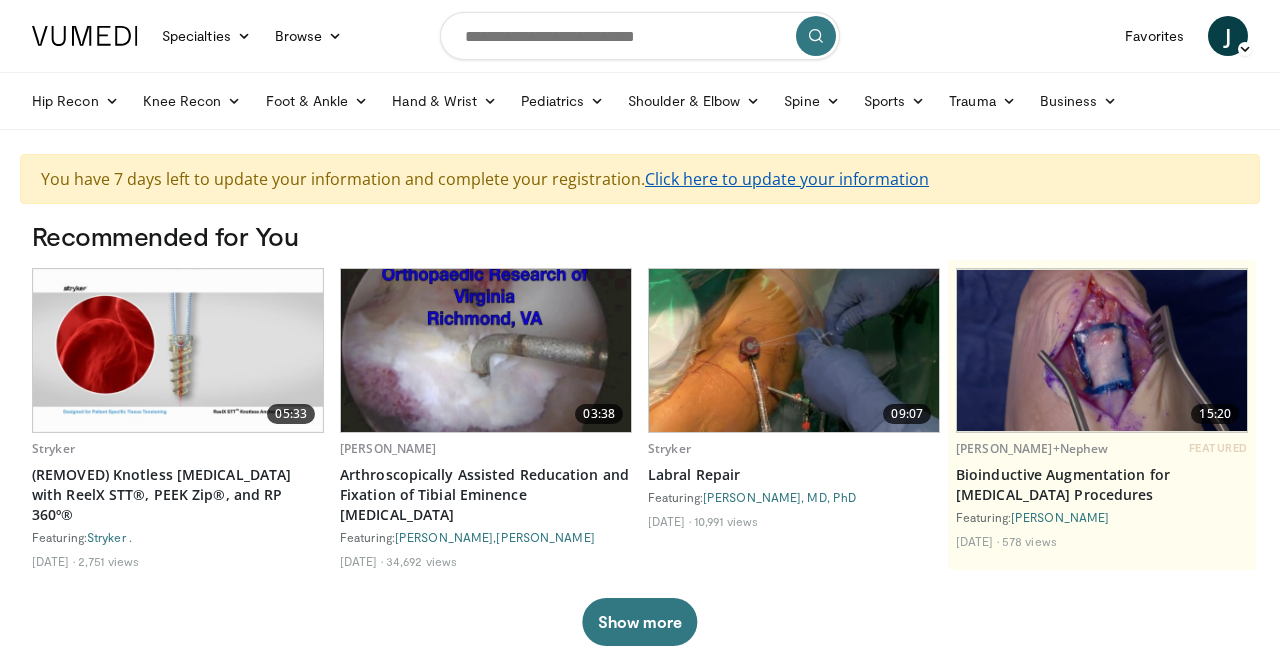 click on "Click here to update your information" at bounding box center [787, 179] 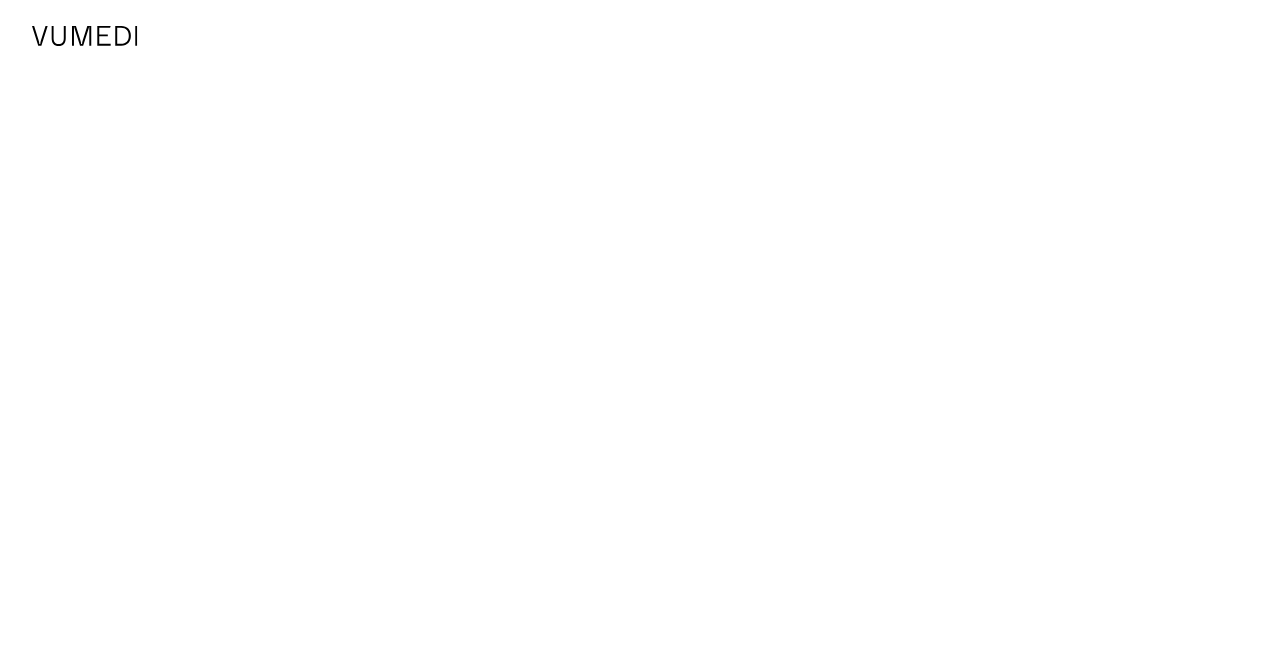 scroll, scrollTop: 0, scrollLeft: 0, axis: both 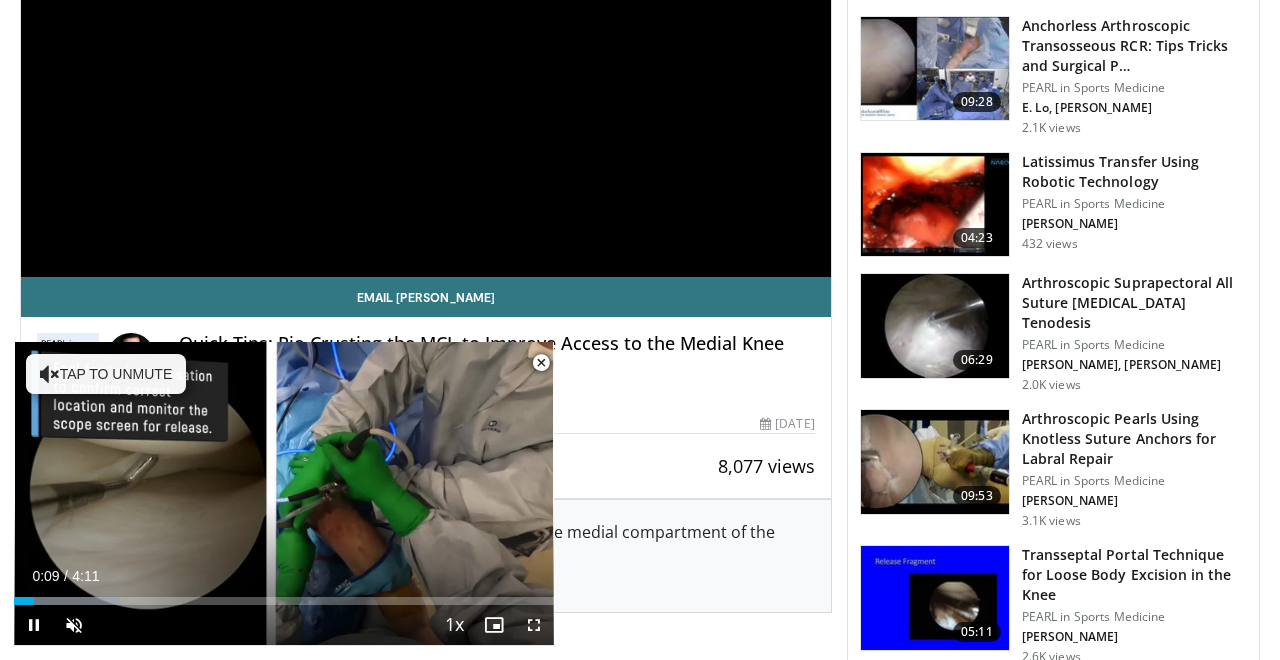click on "1.00" at bounding box center [27, 352] 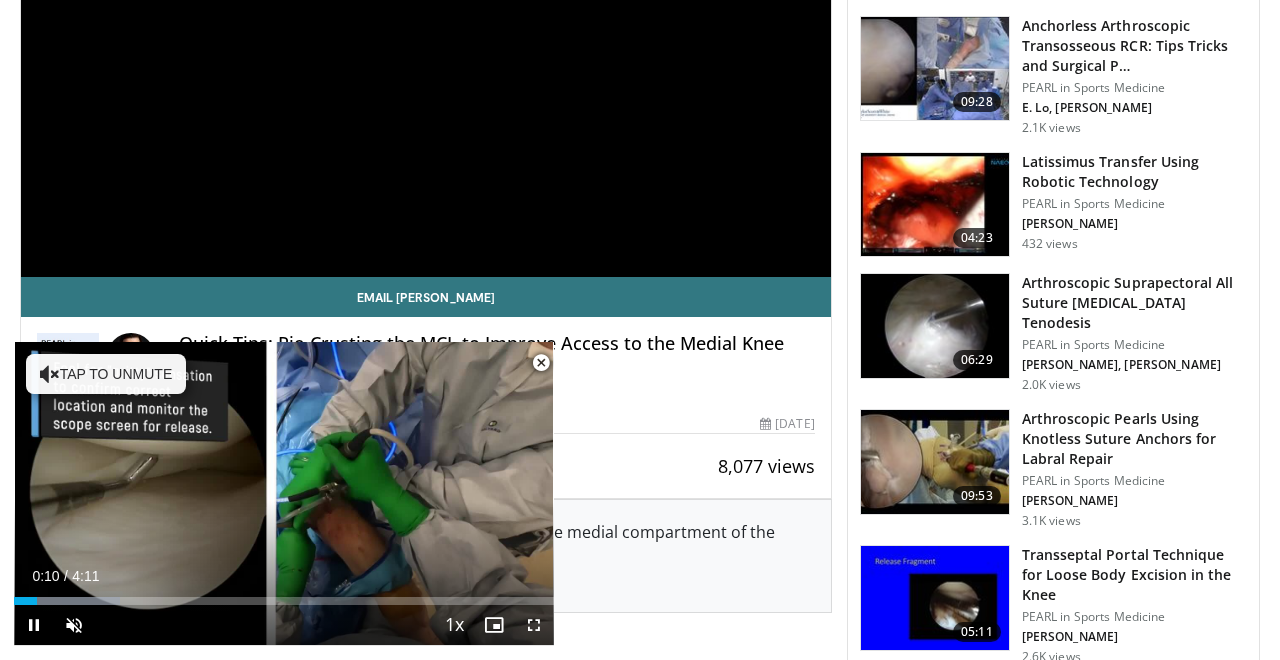 click on "1.00" at bounding box center [27, 352] 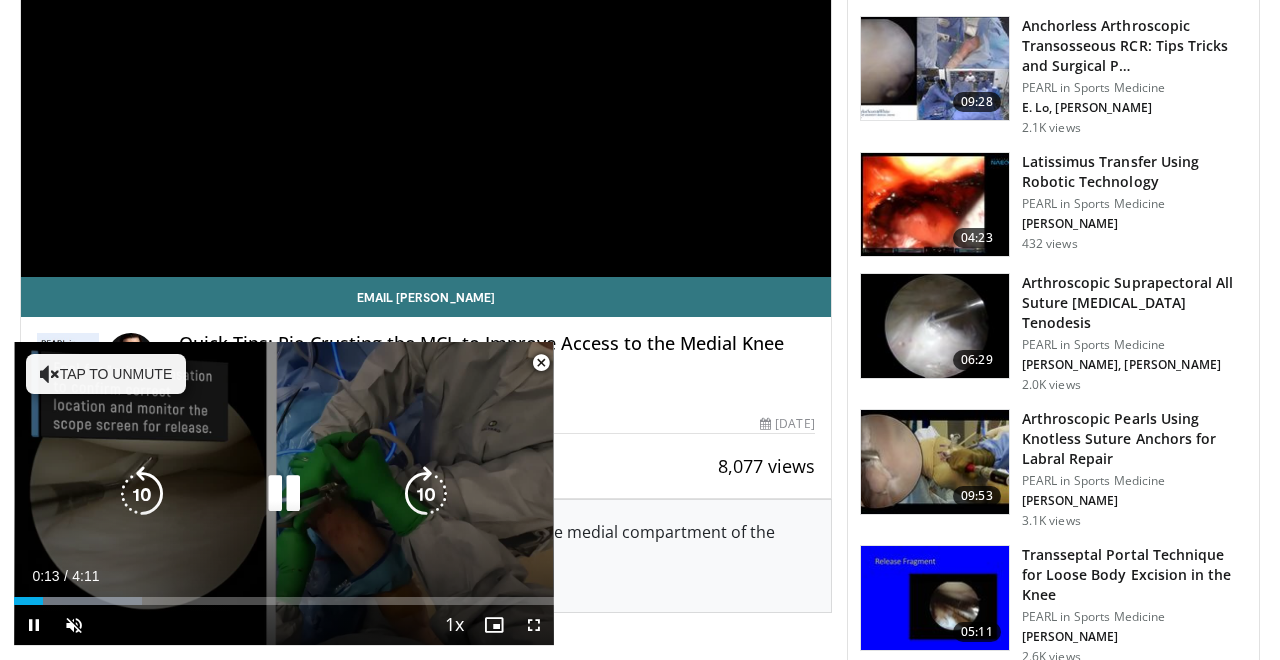 click on "Tap to unmute" at bounding box center (106, 374) 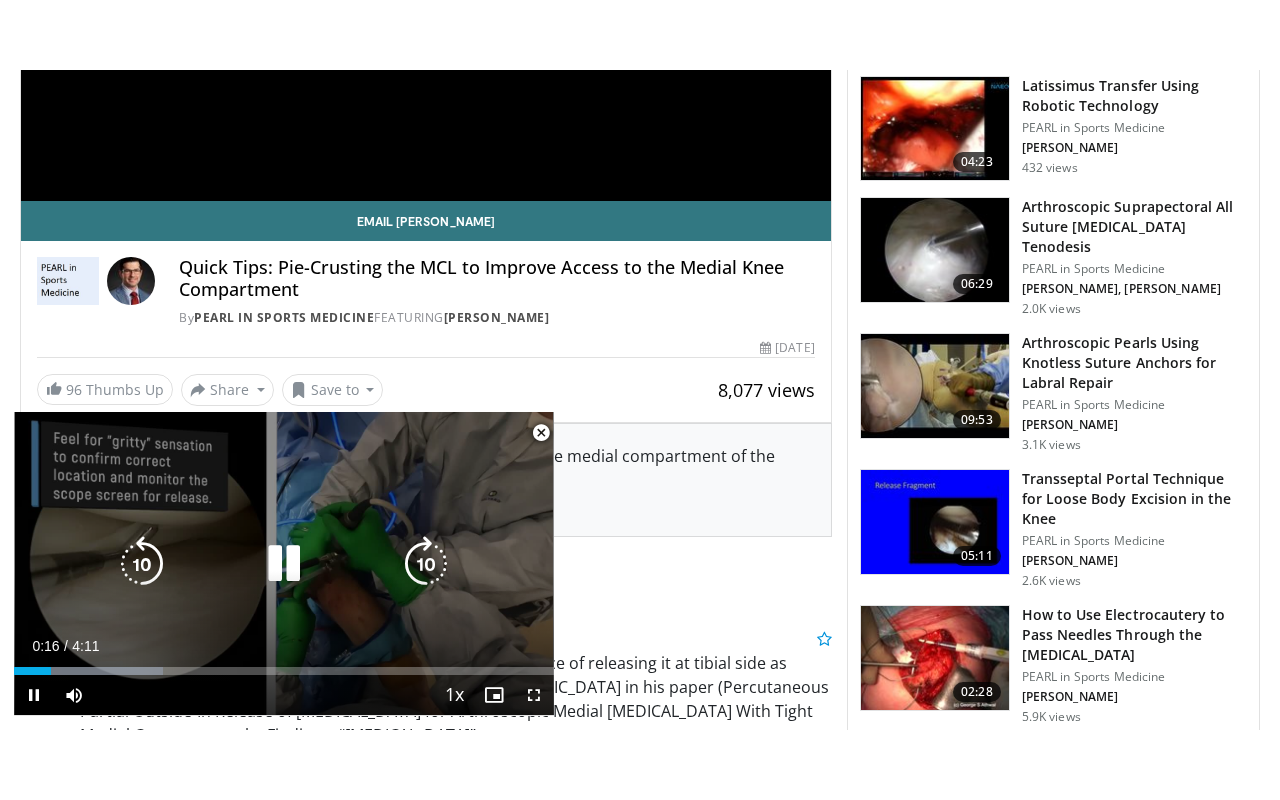 scroll, scrollTop: 1049, scrollLeft: 0, axis: vertical 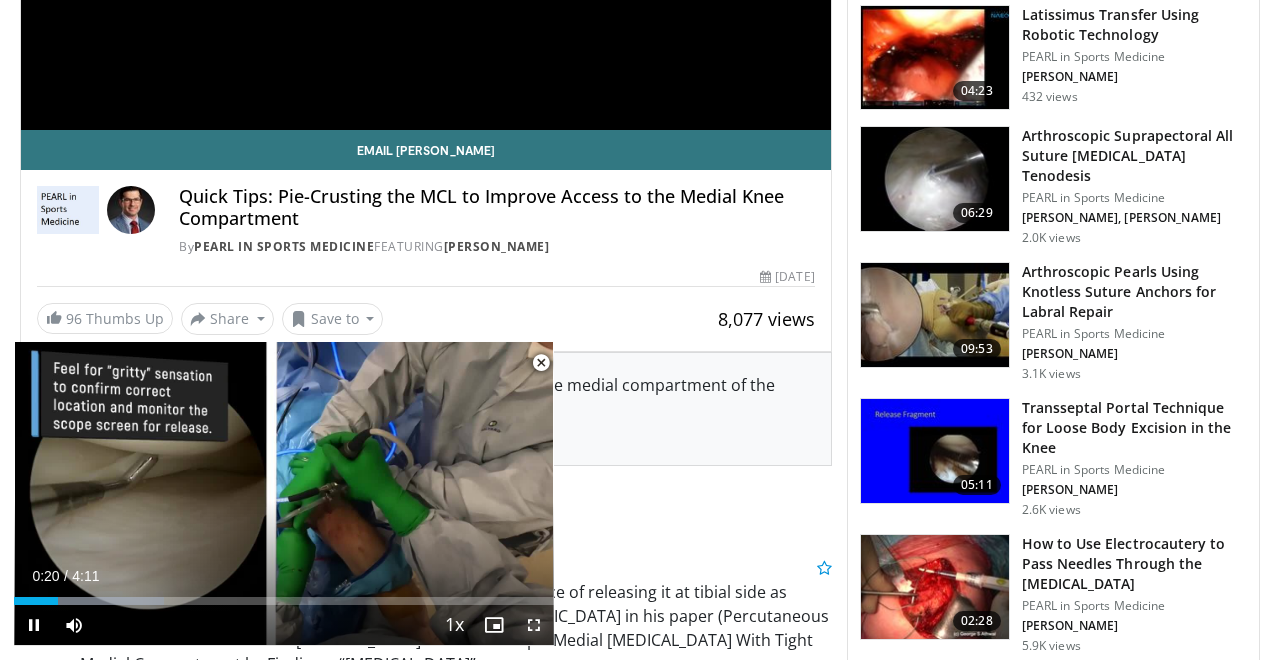 click at bounding box center (534, 625) 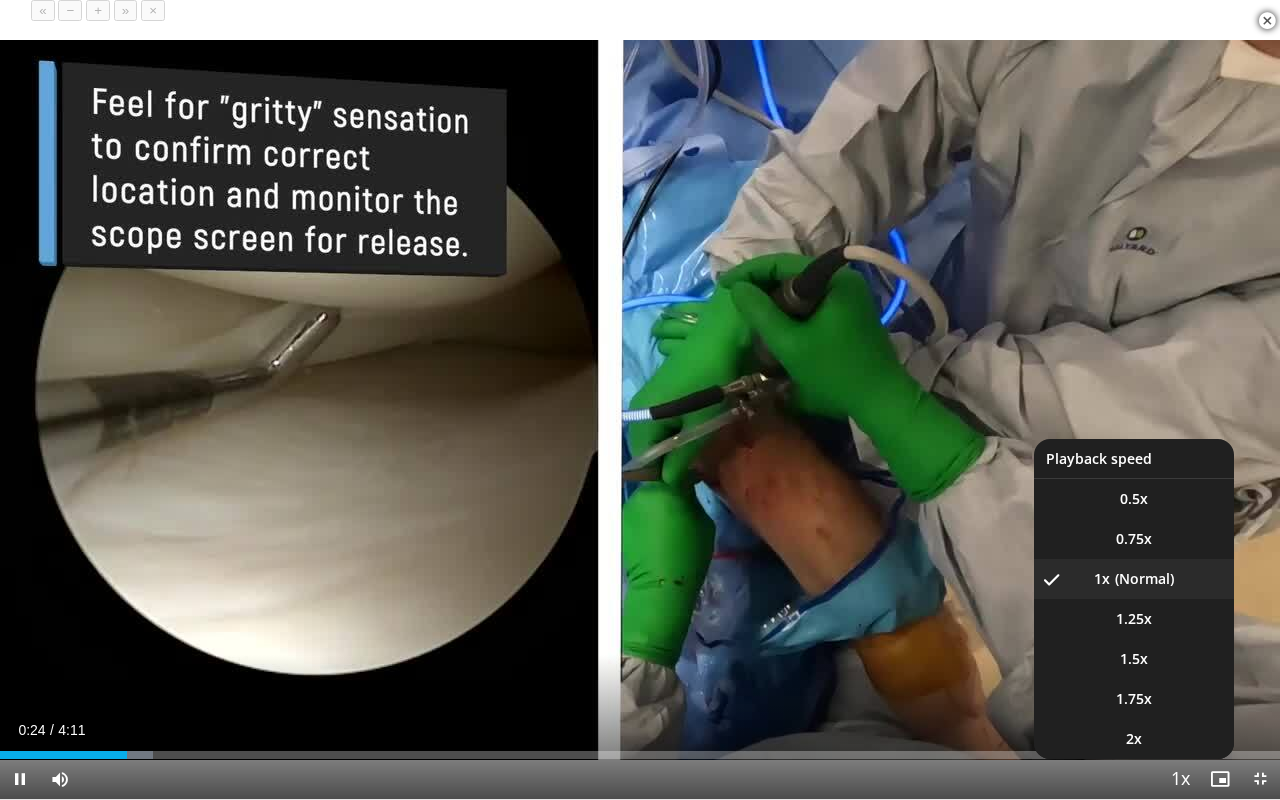 click at bounding box center (1180, 780) 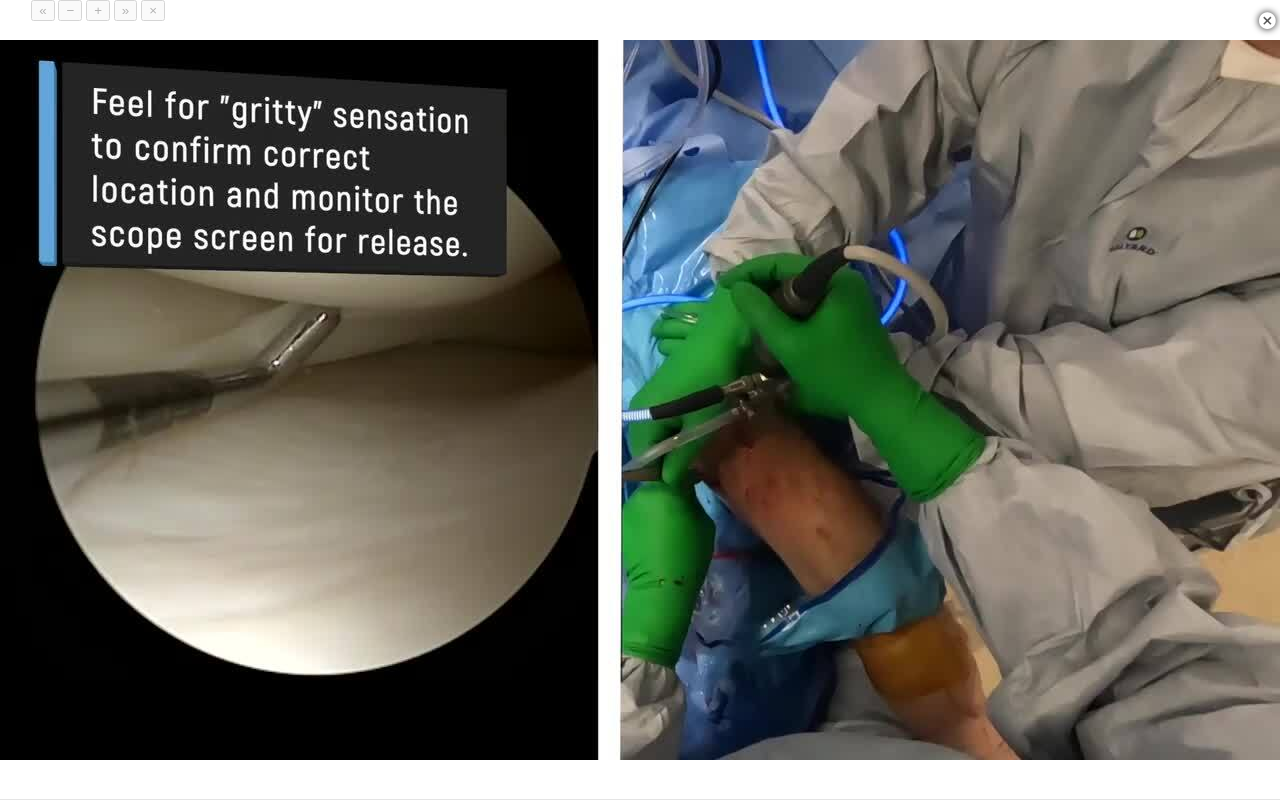 click on "10 seconds
Tap to unmute" at bounding box center (640, 399) 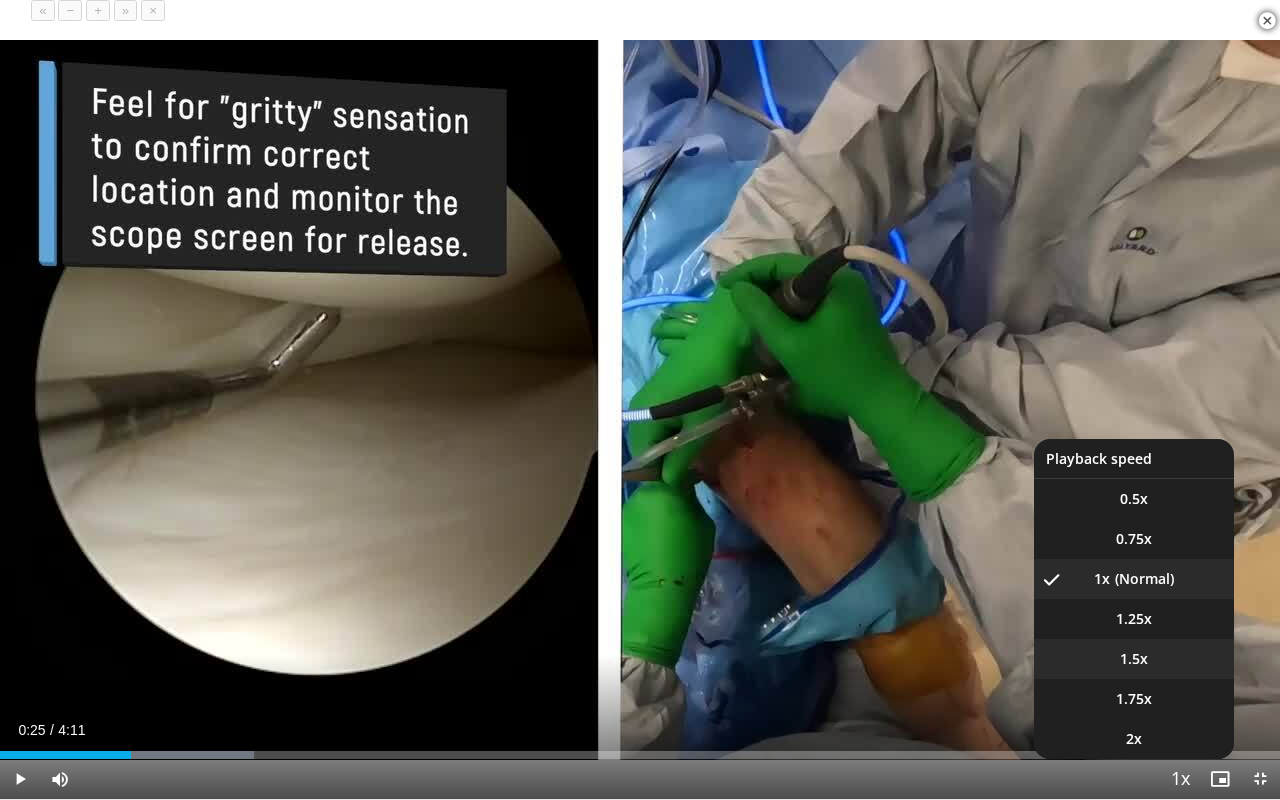 click on "1.5x" at bounding box center [1134, 659] 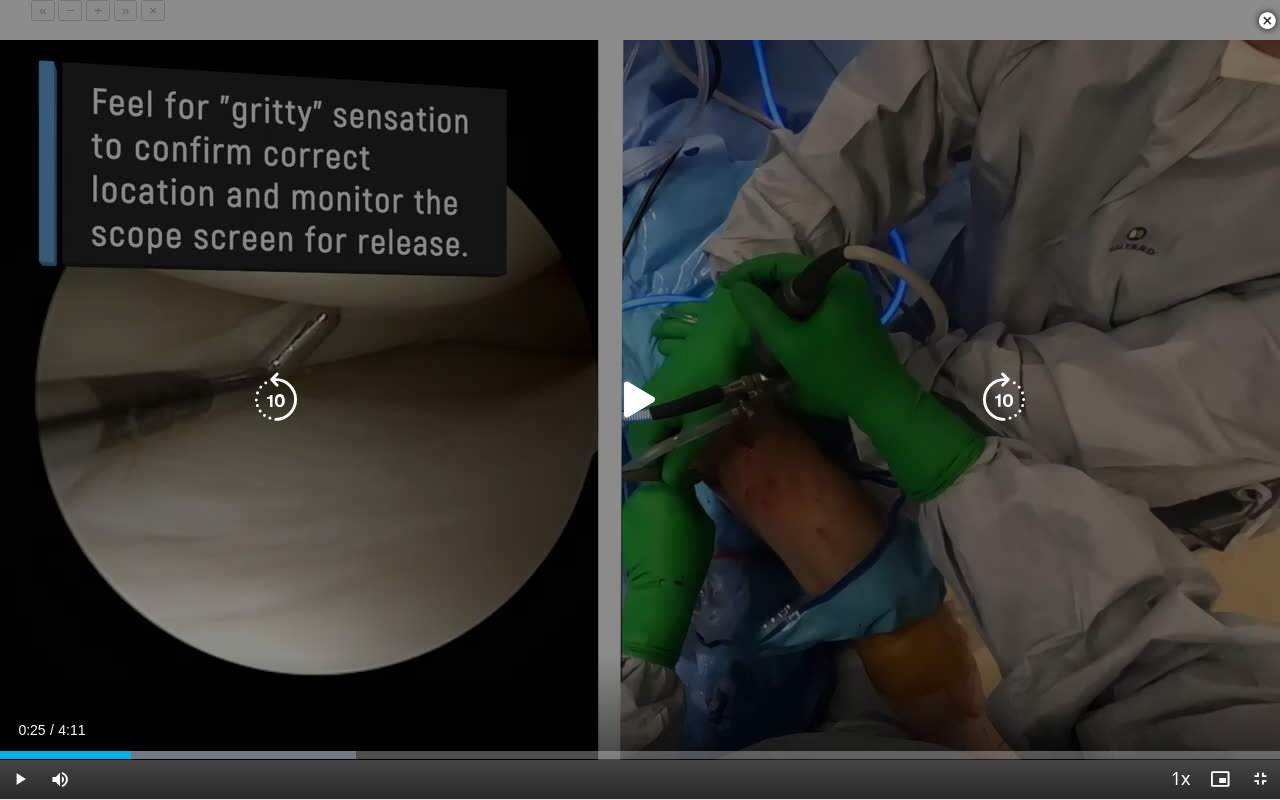 click at bounding box center [640, 400] 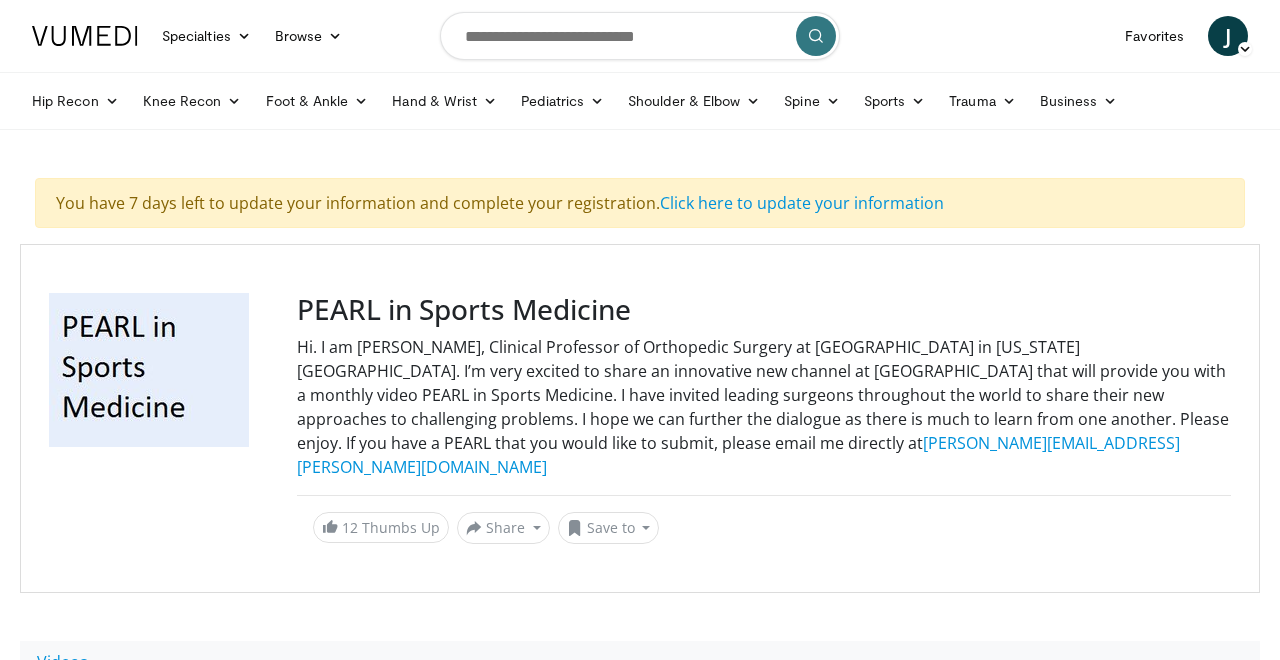 scroll, scrollTop: 535, scrollLeft: 0, axis: vertical 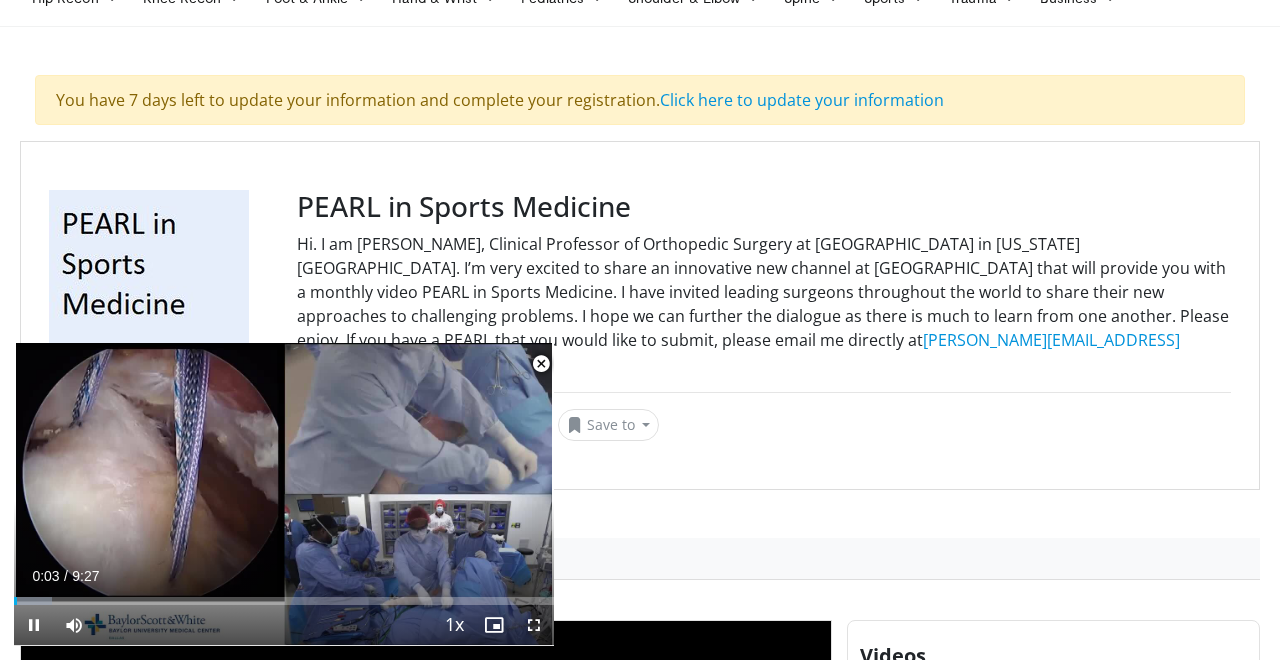 click at bounding box center [541, 364] 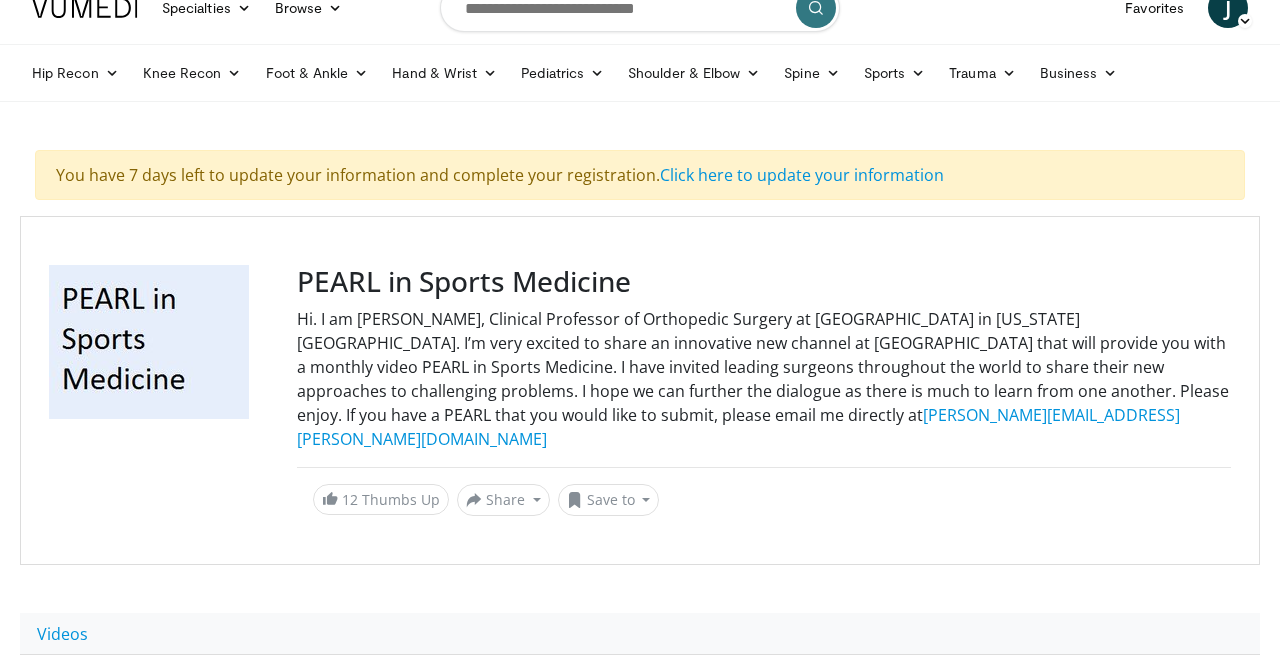 scroll, scrollTop: 0, scrollLeft: 0, axis: both 